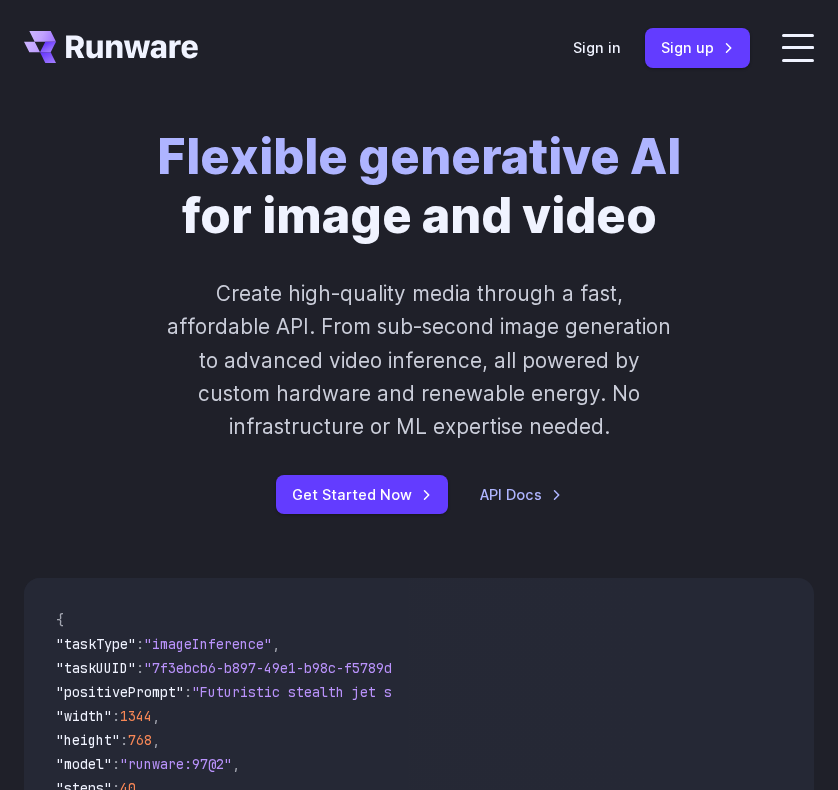 scroll, scrollTop: 0, scrollLeft: 0, axis: both 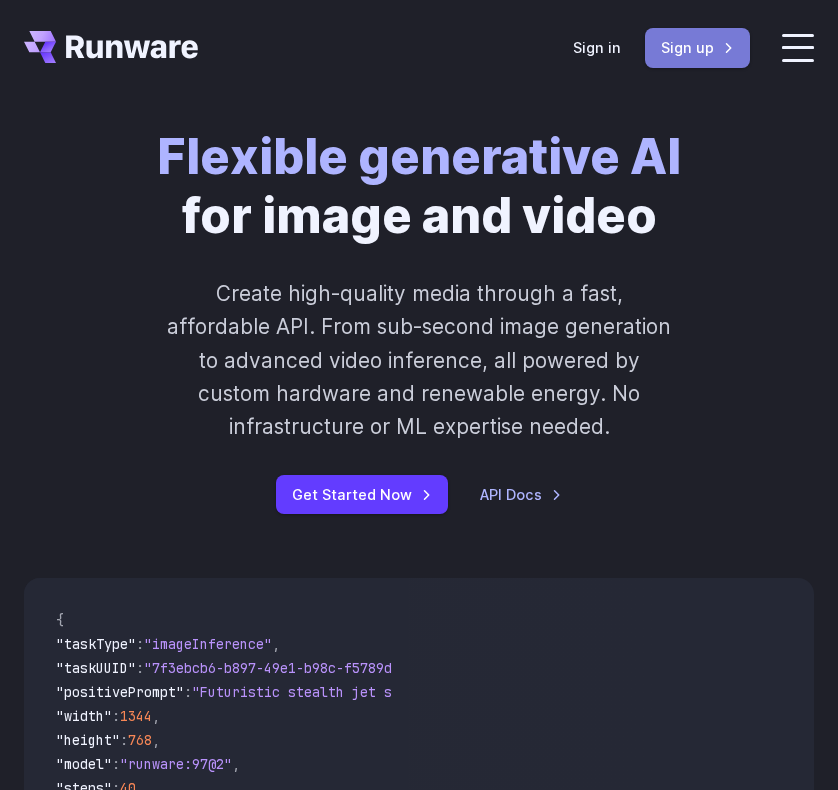 click on "Sign up" at bounding box center [697, 47] 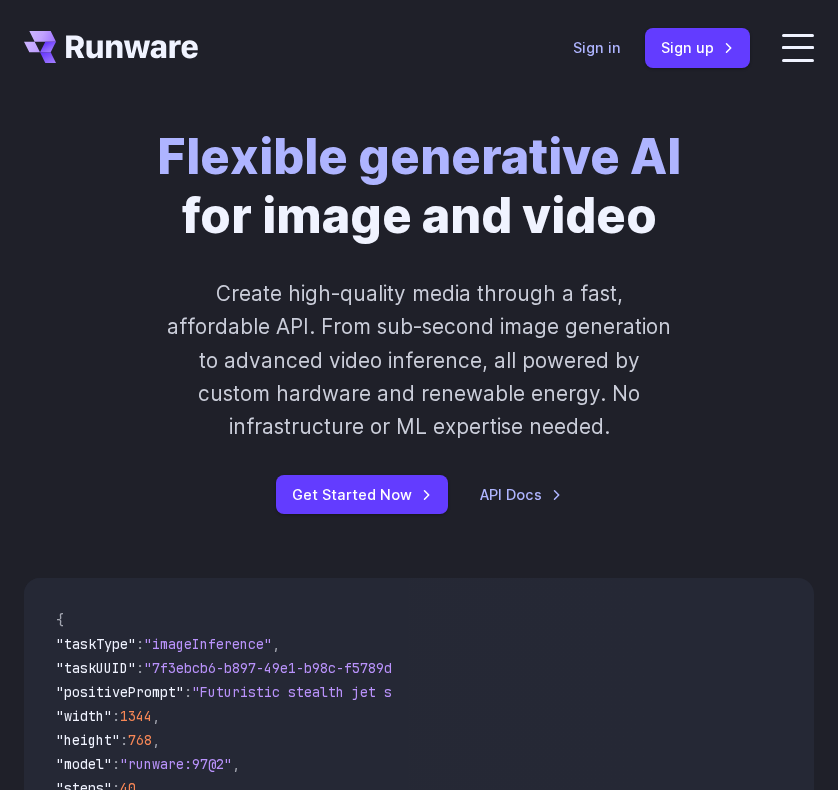 click on "Sign in" at bounding box center [597, 47] 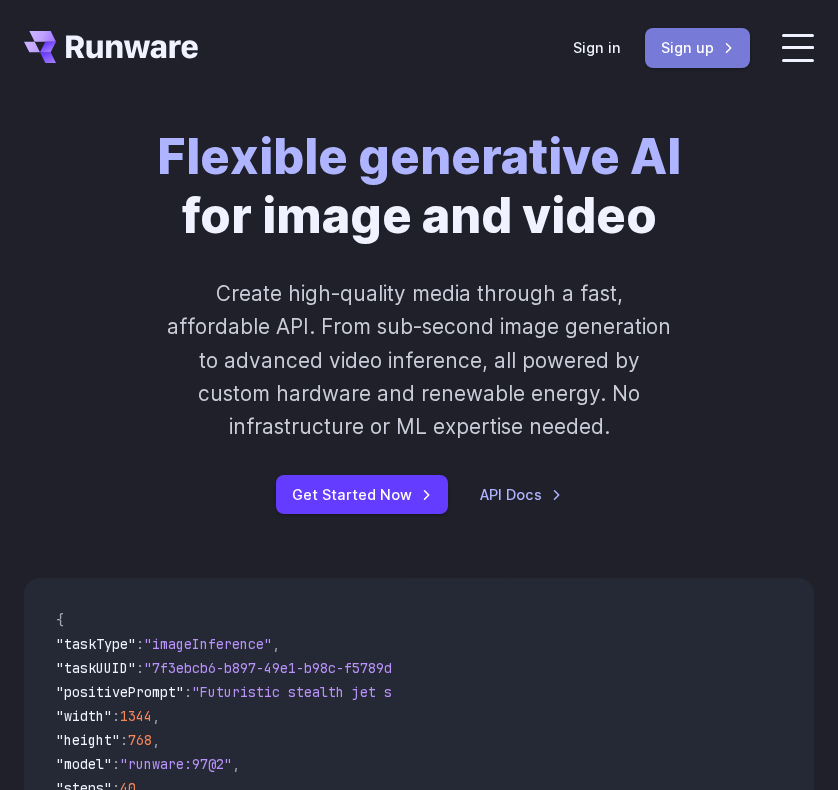 click on "Sign up" at bounding box center (697, 47) 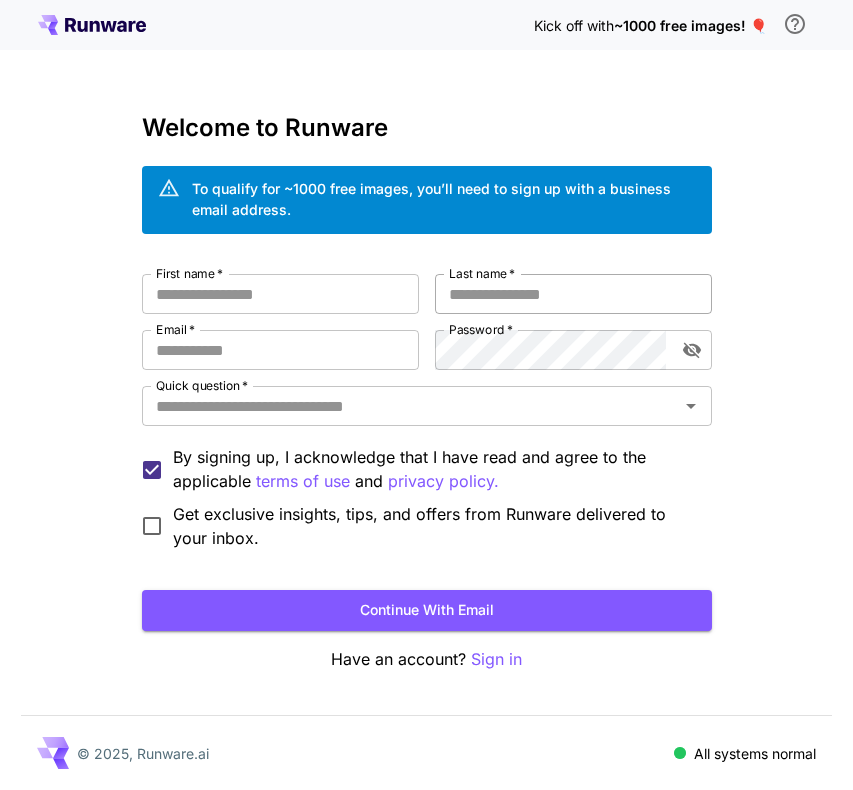 scroll, scrollTop: 0, scrollLeft: 0, axis: both 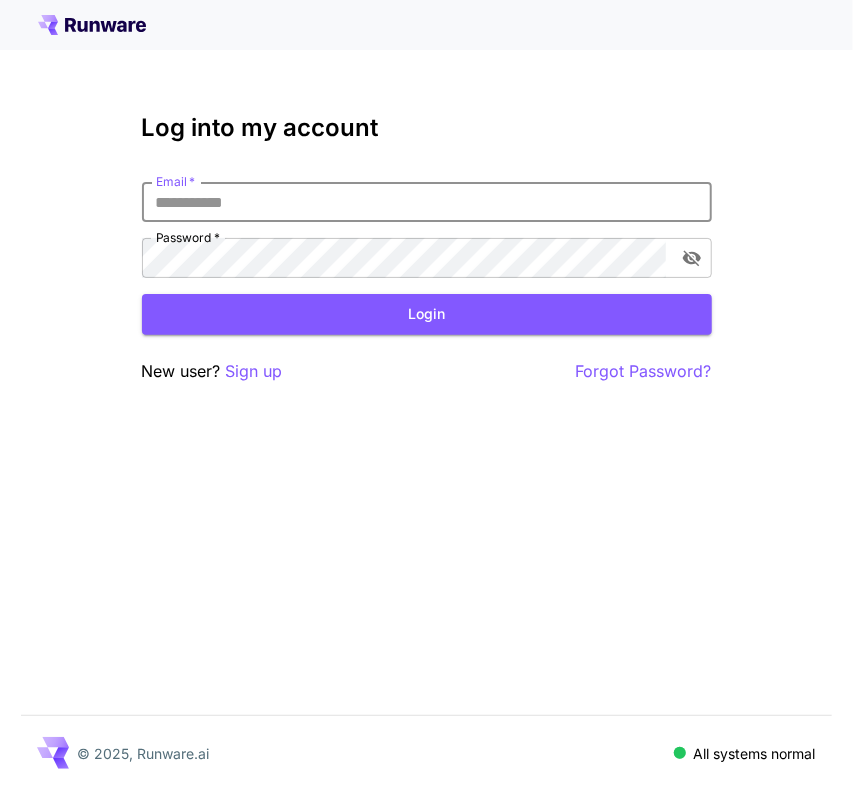 click on "Email   *" at bounding box center [427, 202] 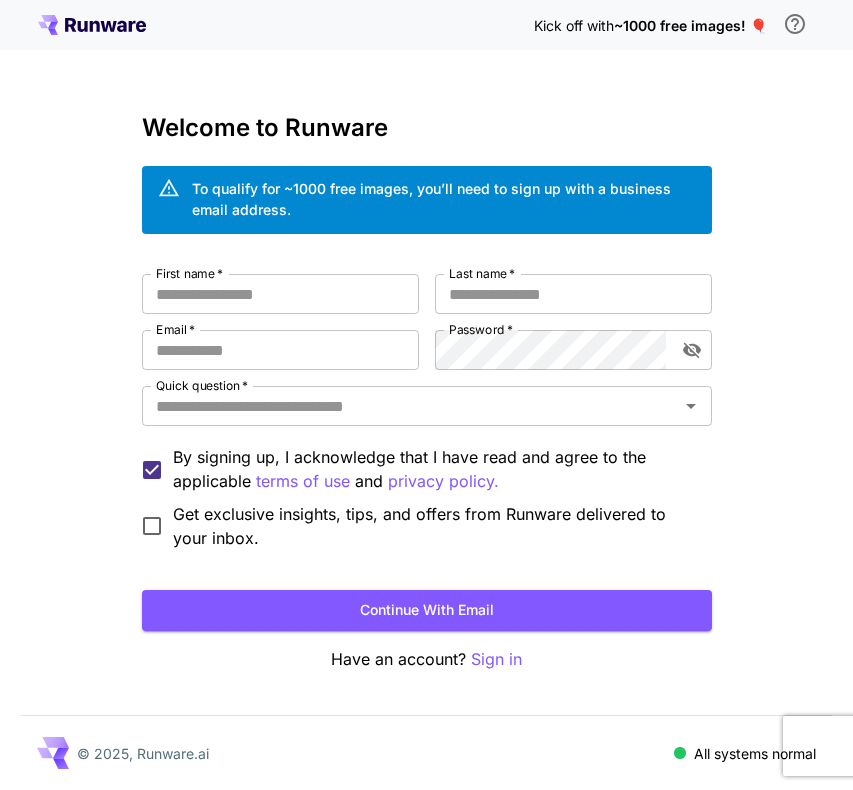 scroll, scrollTop: 0, scrollLeft: 0, axis: both 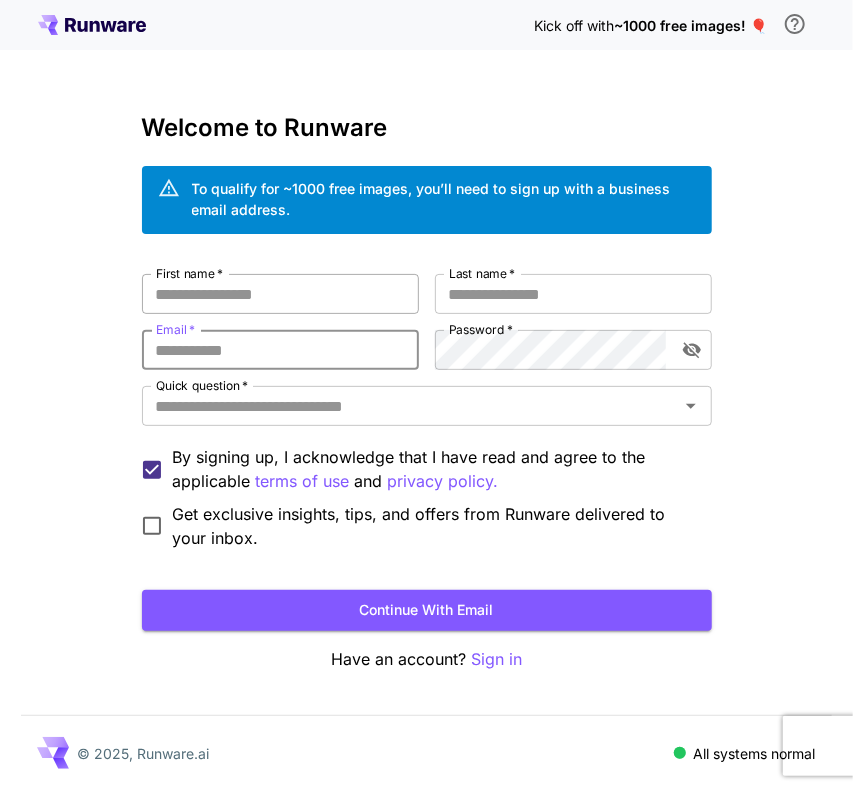 click on "First name   *" at bounding box center [280, 294] 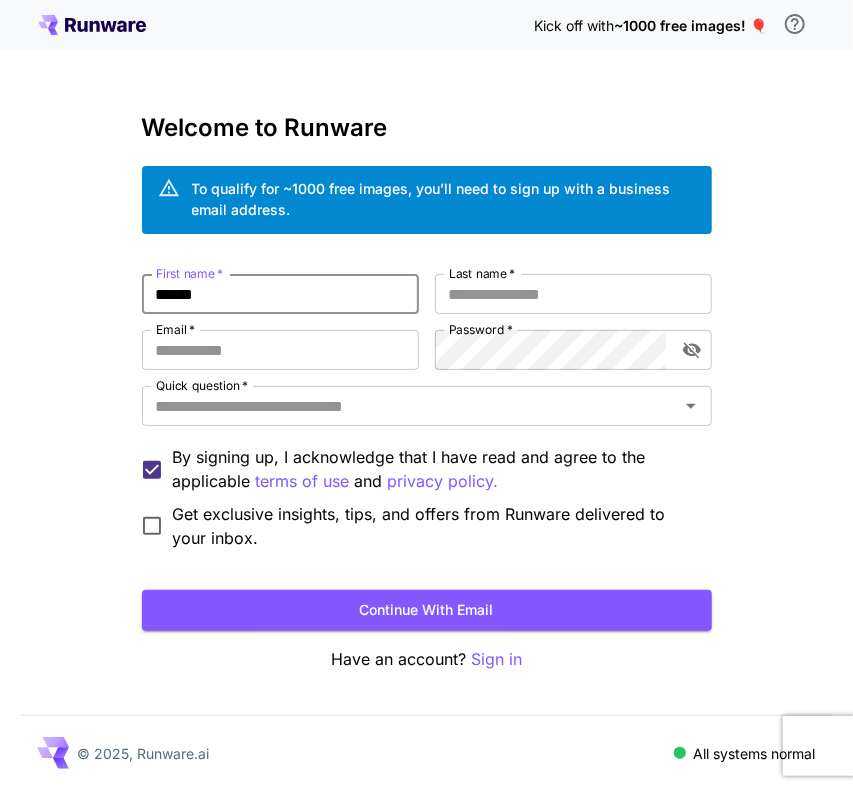 type on "******" 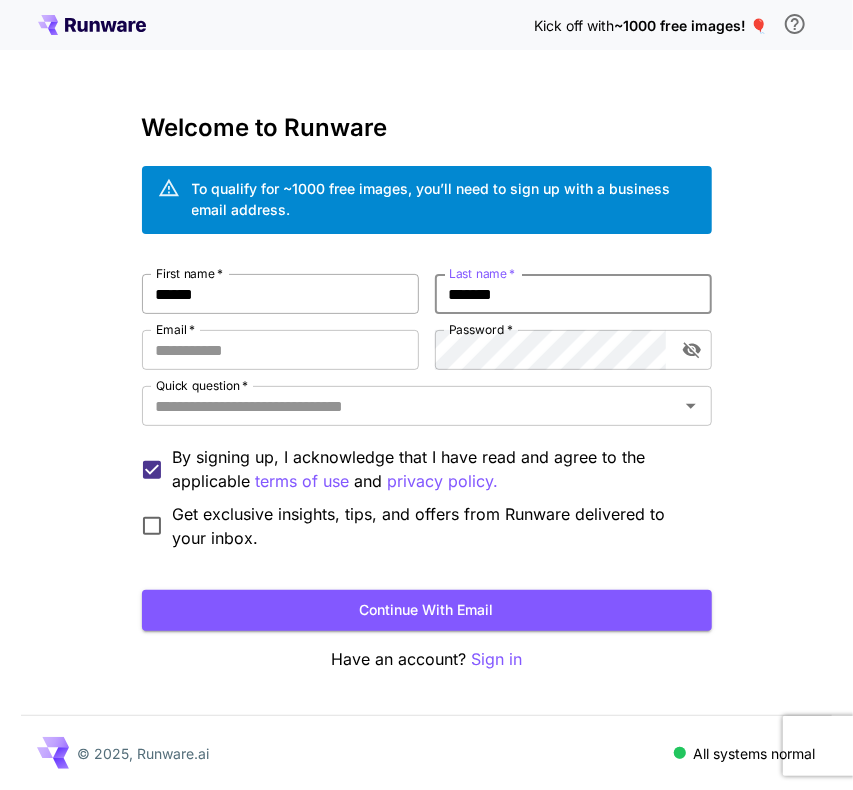 type on "*******" 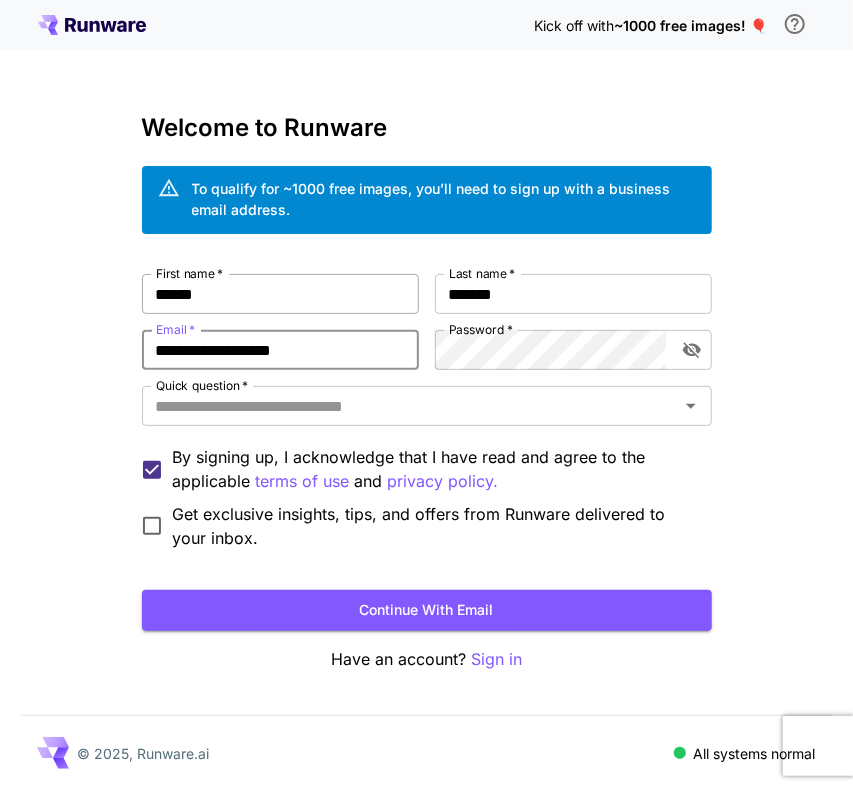 type on "**********" 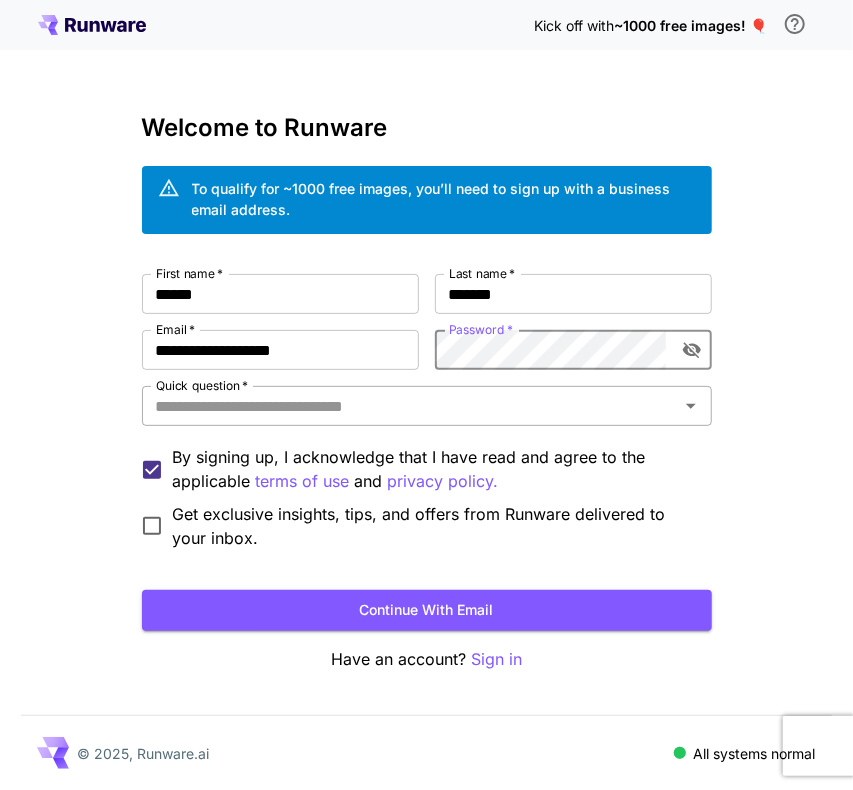 click on "Quick question   *" at bounding box center (410, 406) 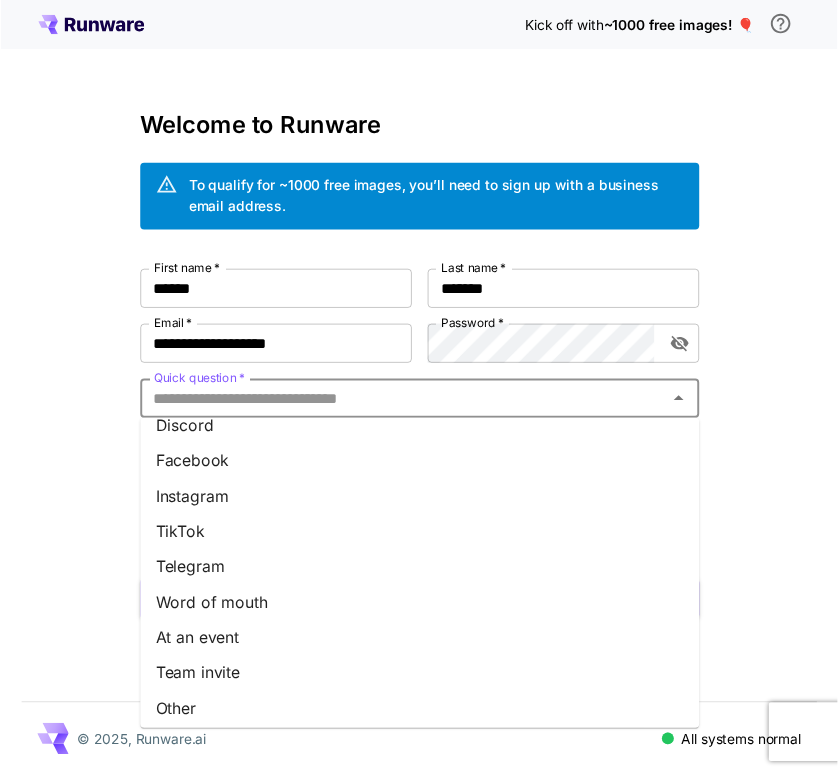 scroll, scrollTop: 240, scrollLeft: 0, axis: vertical 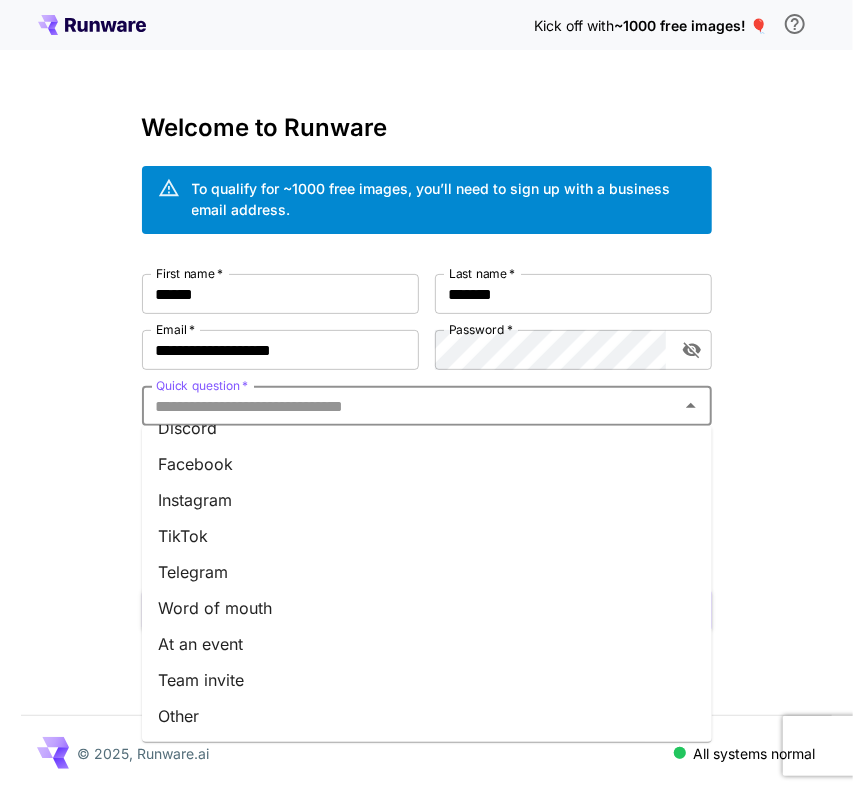 click on "Other" at bounding box center [427, 716] 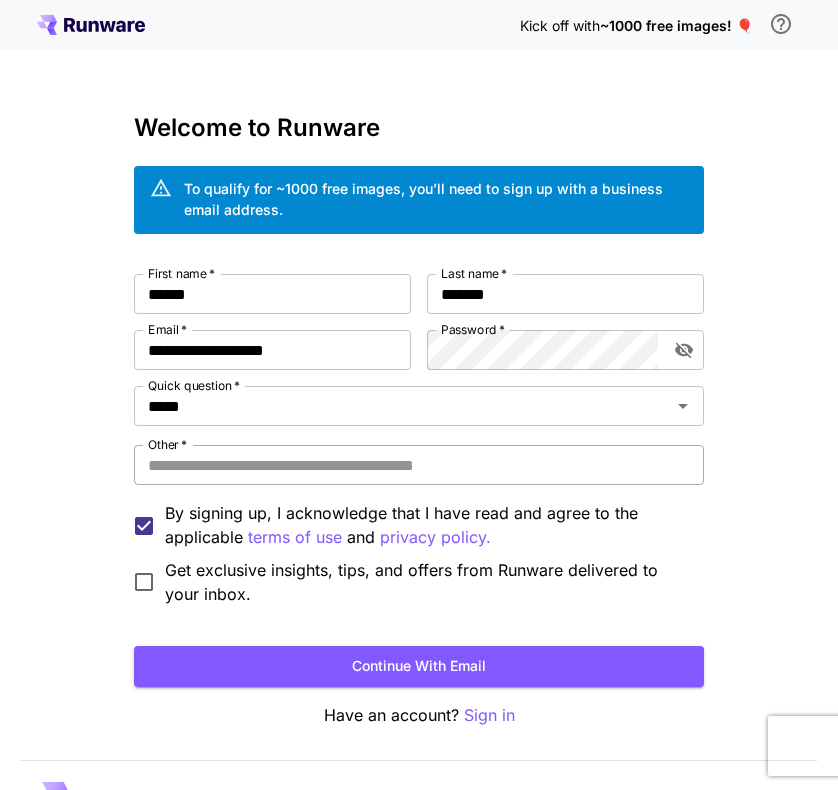 click on "Other   *" at bounding box center [419, 465] 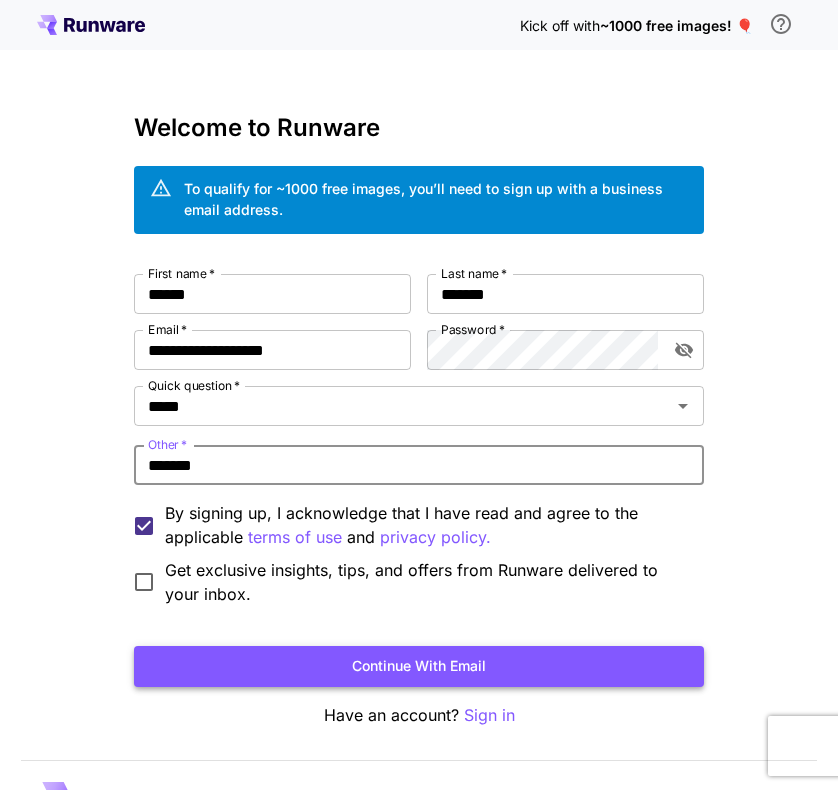 type on "*******" 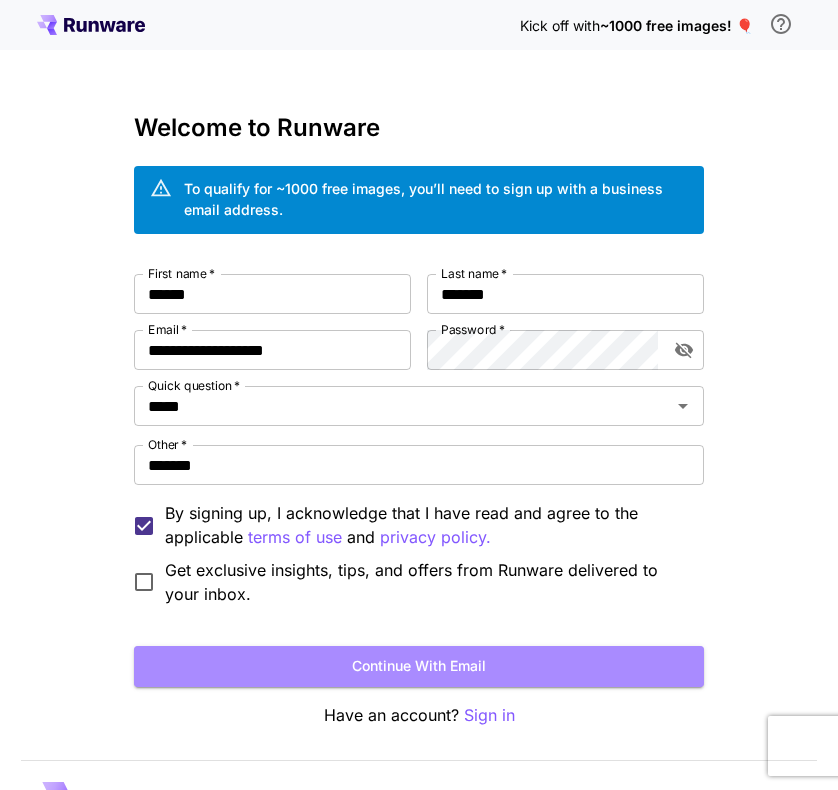 click on "Continue with email" at bounding box center [419, 666] 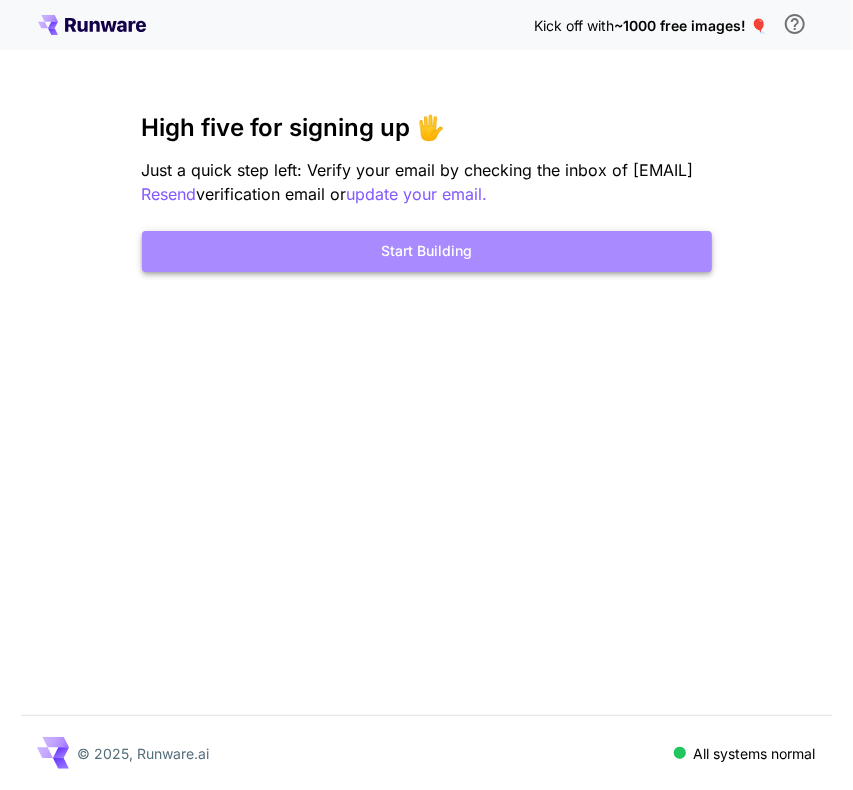 click on "Start Building" at bounding box center (427, 251) 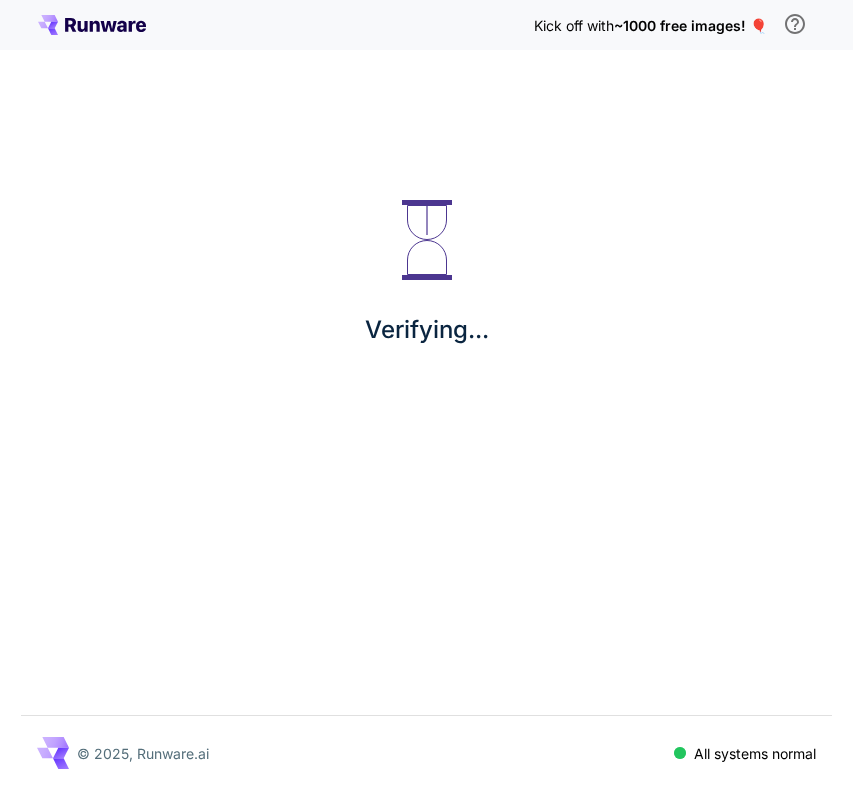 scroll, scrollTop: 0, scrollLeft: 0, axis: both 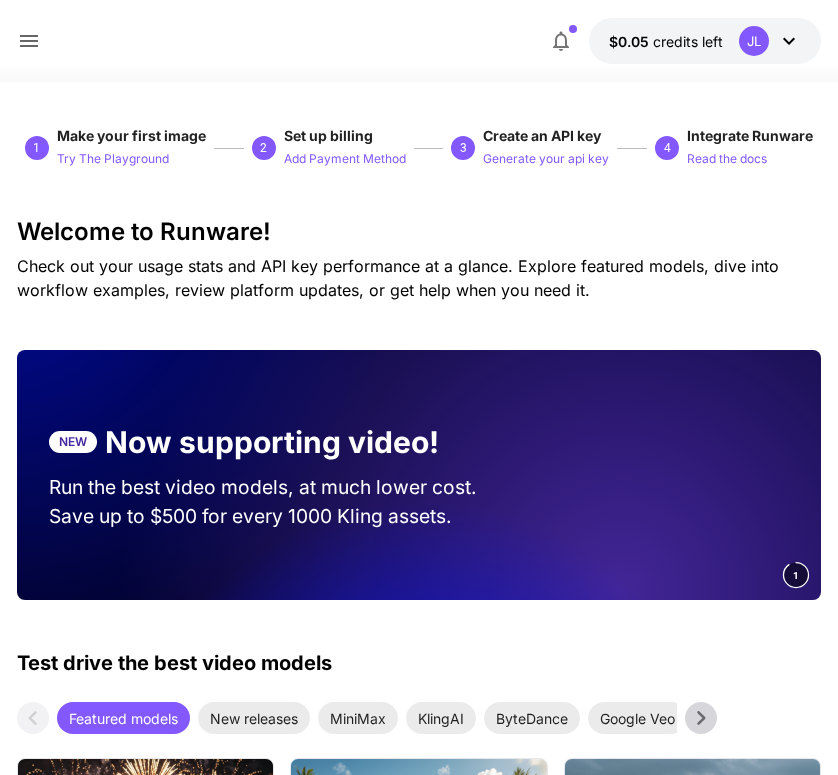 click 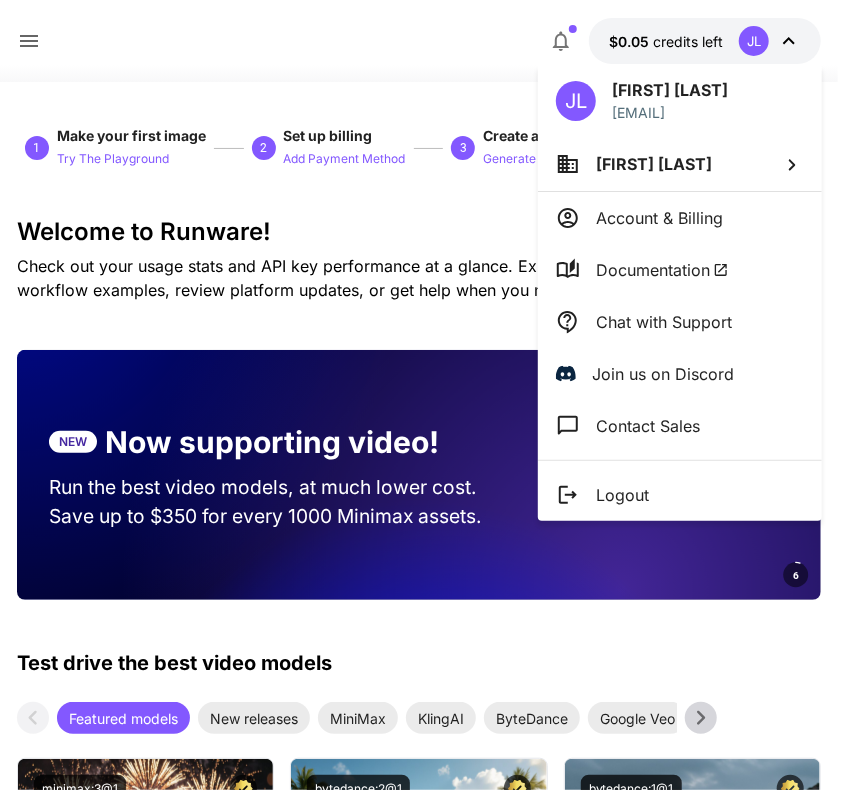 click at bounding box center [426, 395] 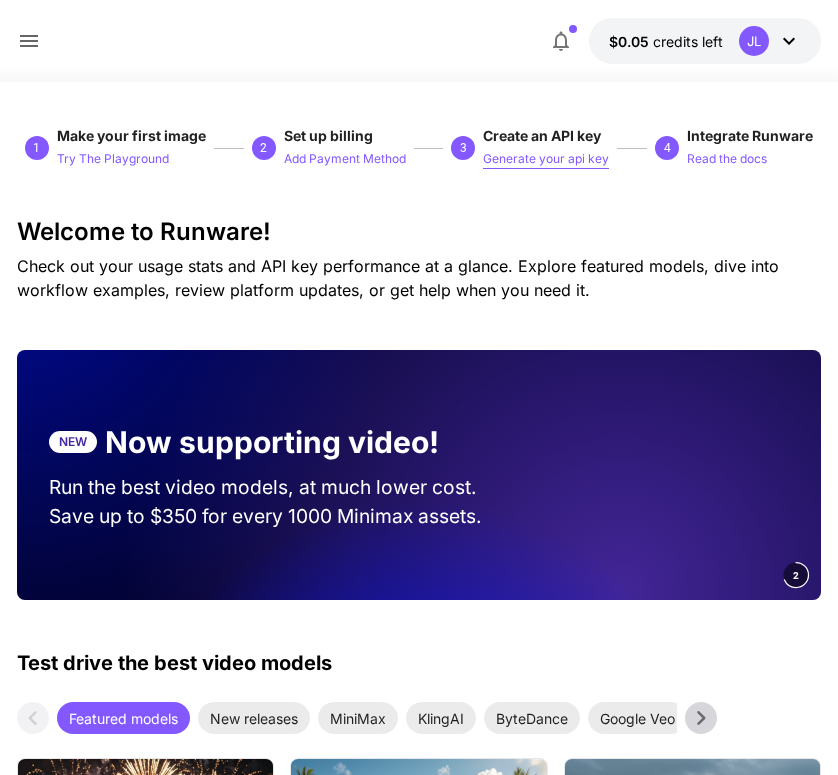 click on "Generate your api key" at bounding box center (546, 159) 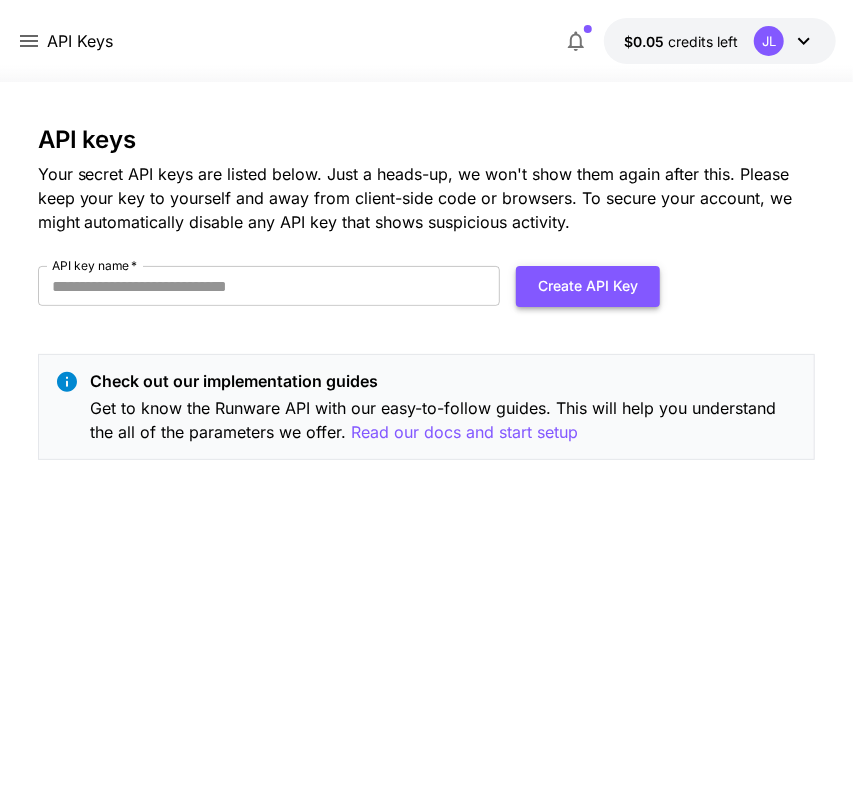 click on "Create API Key" at bounding box center (588, 286) 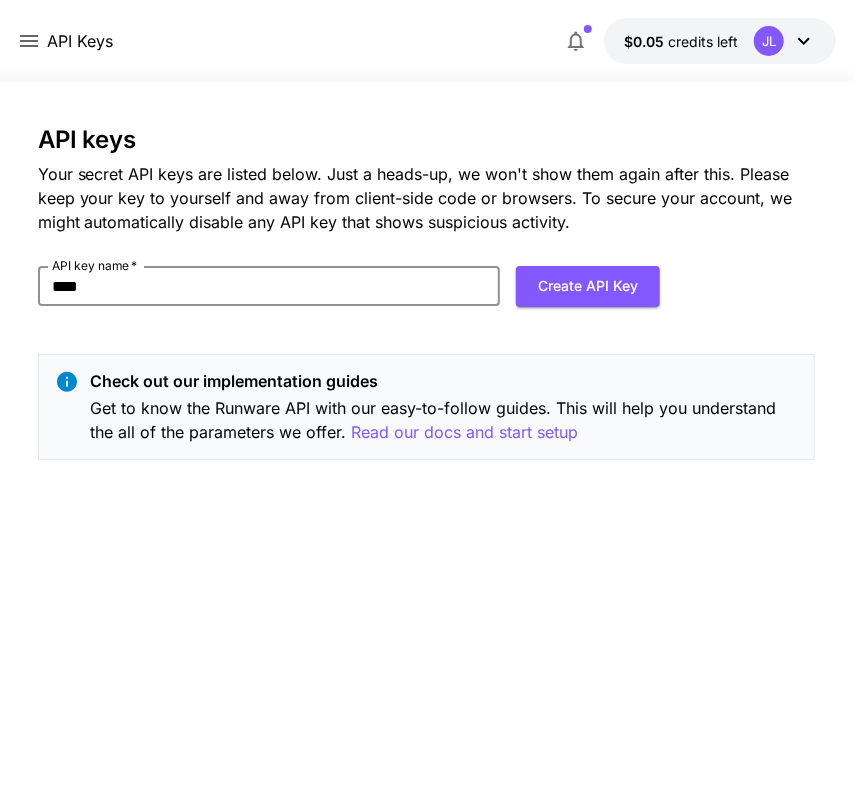 type on "****" 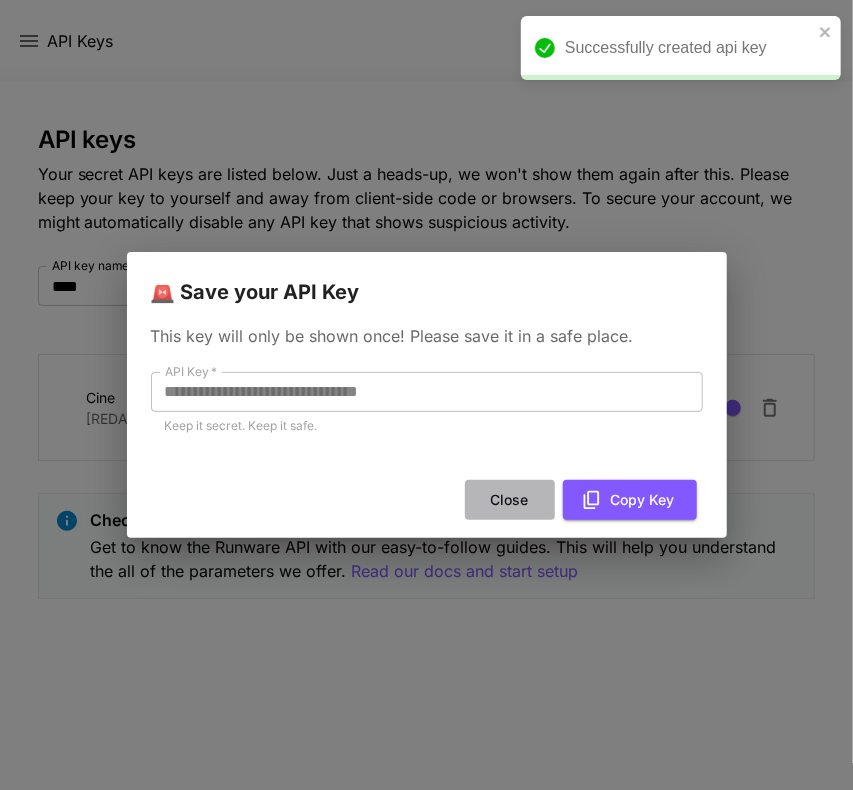 click on "Close" at bounding box center (510, 500) 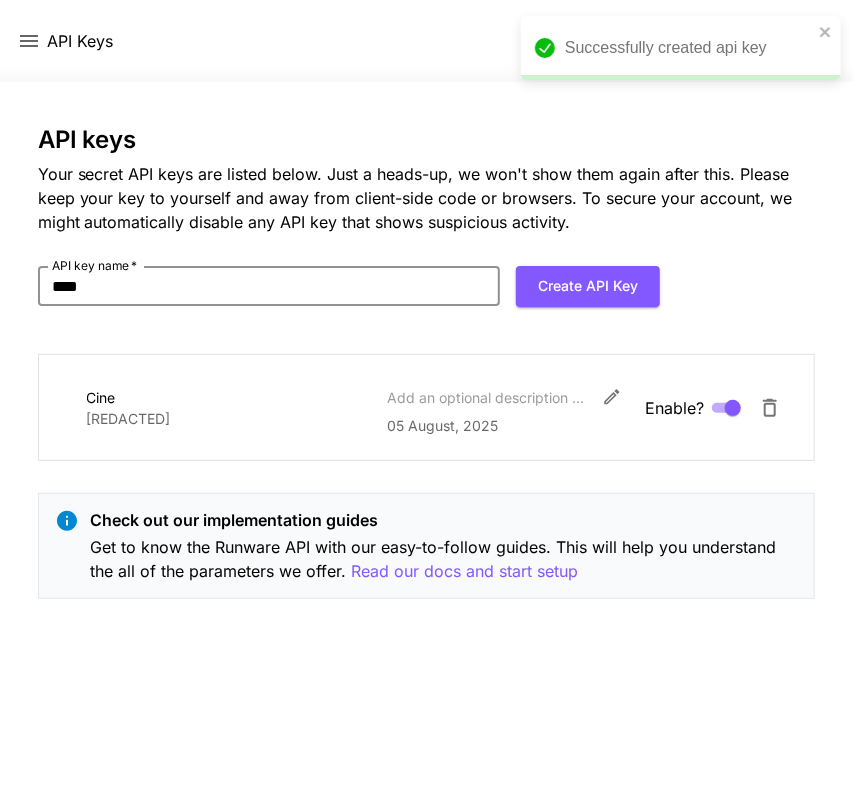 click on "****" at bounding box center [269, 286] 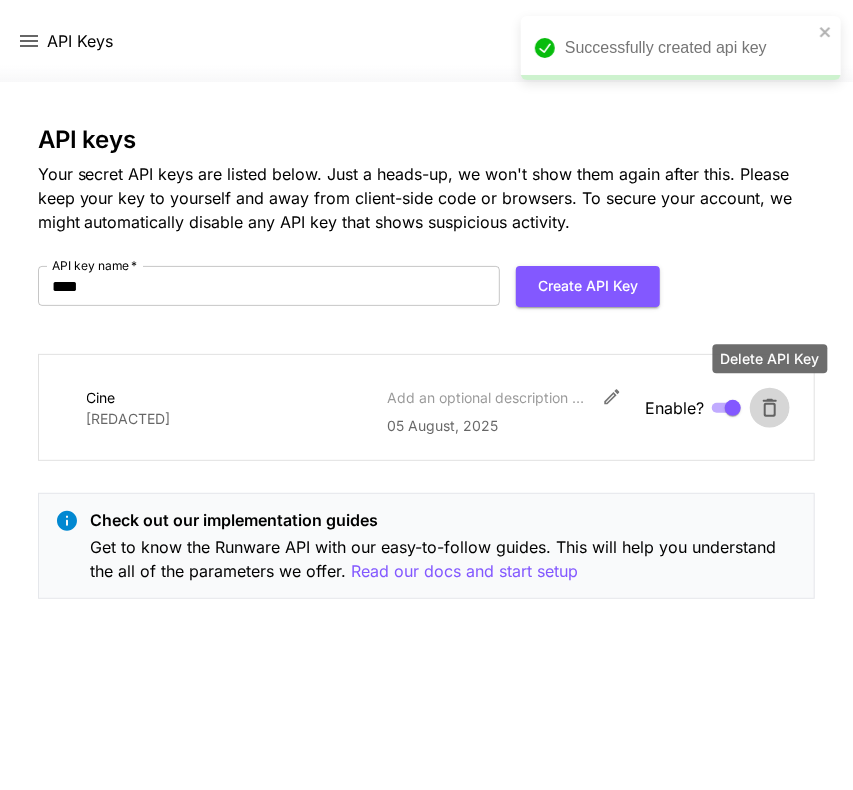 click 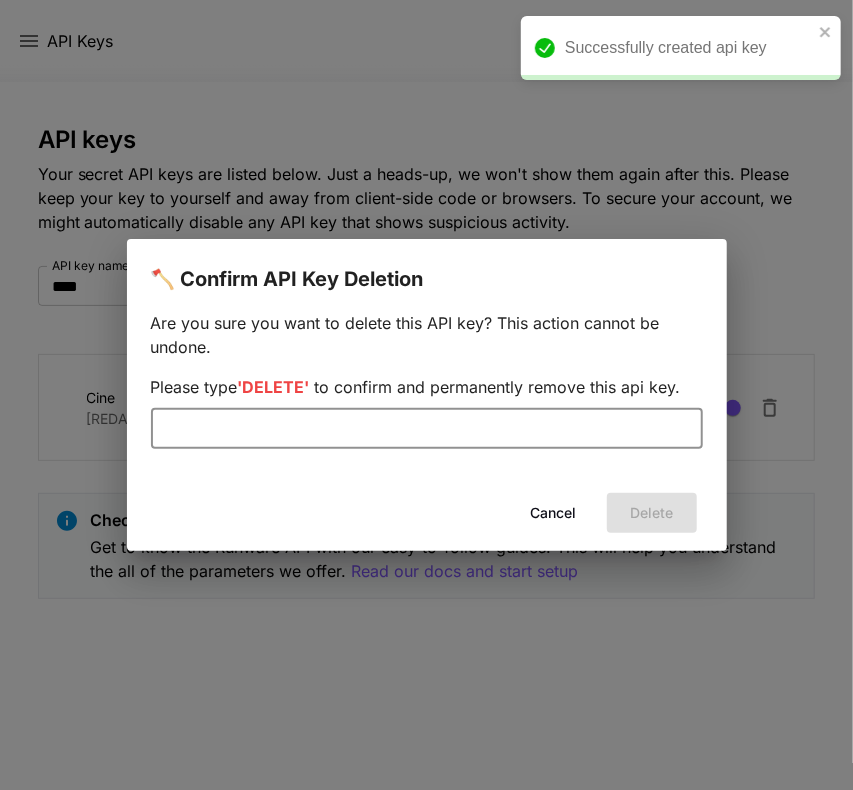click at bounding box center (427, 429) 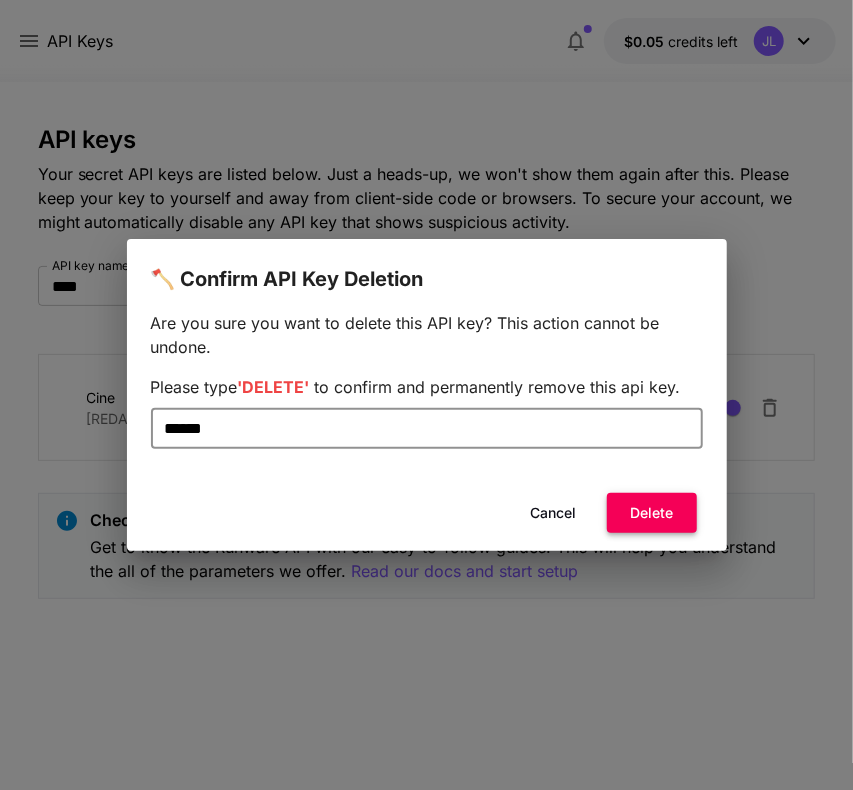 type on "******" 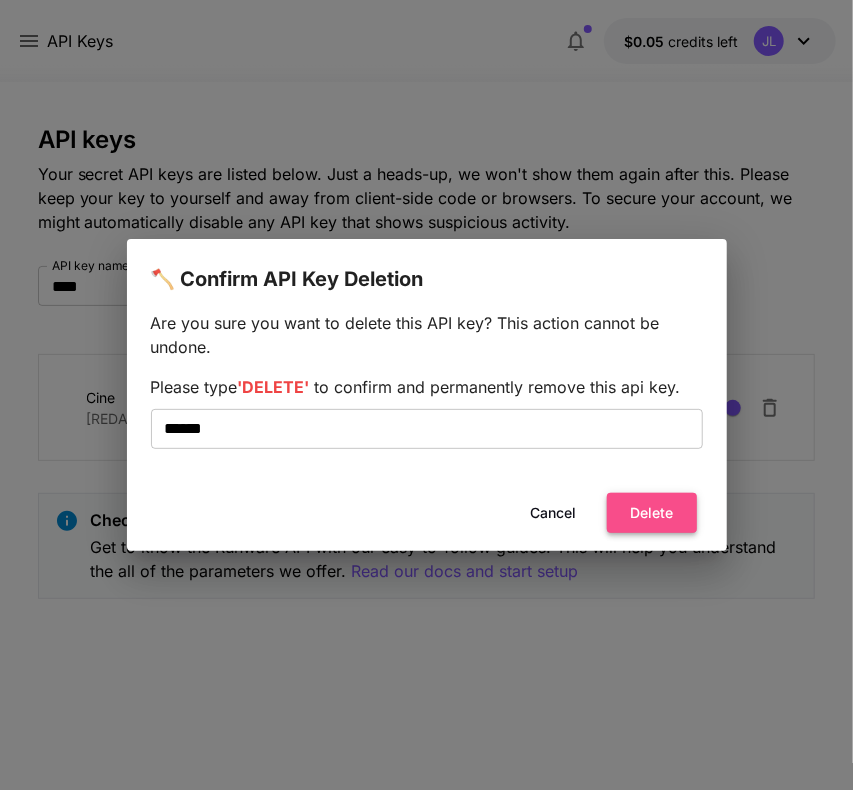click on "Delete" at bounding box center (652, 513) 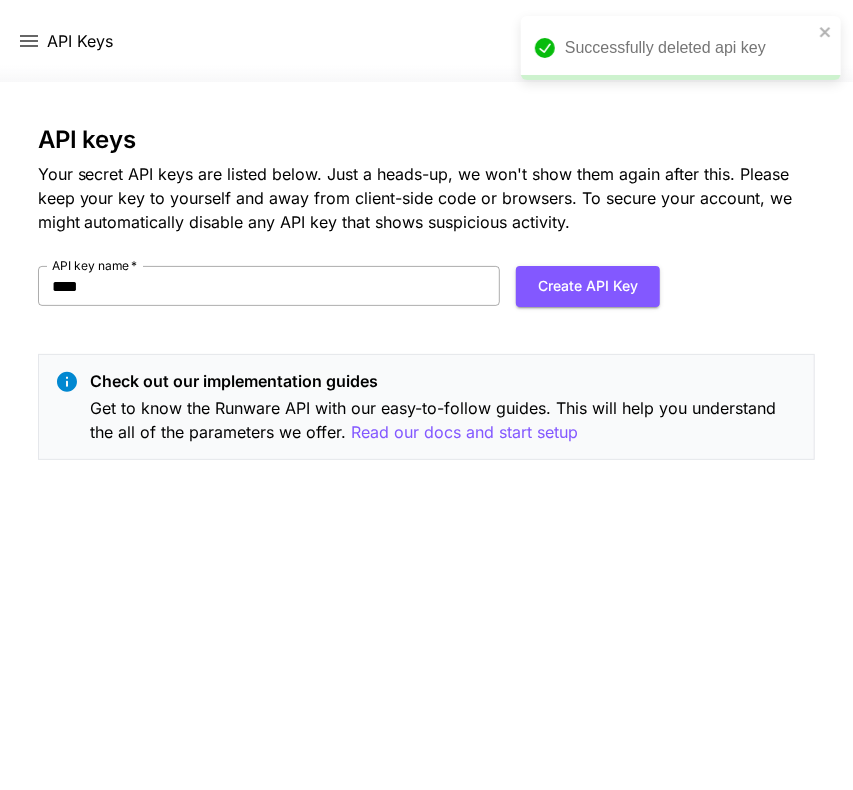 click on "****" at bounding box center [269, 286] 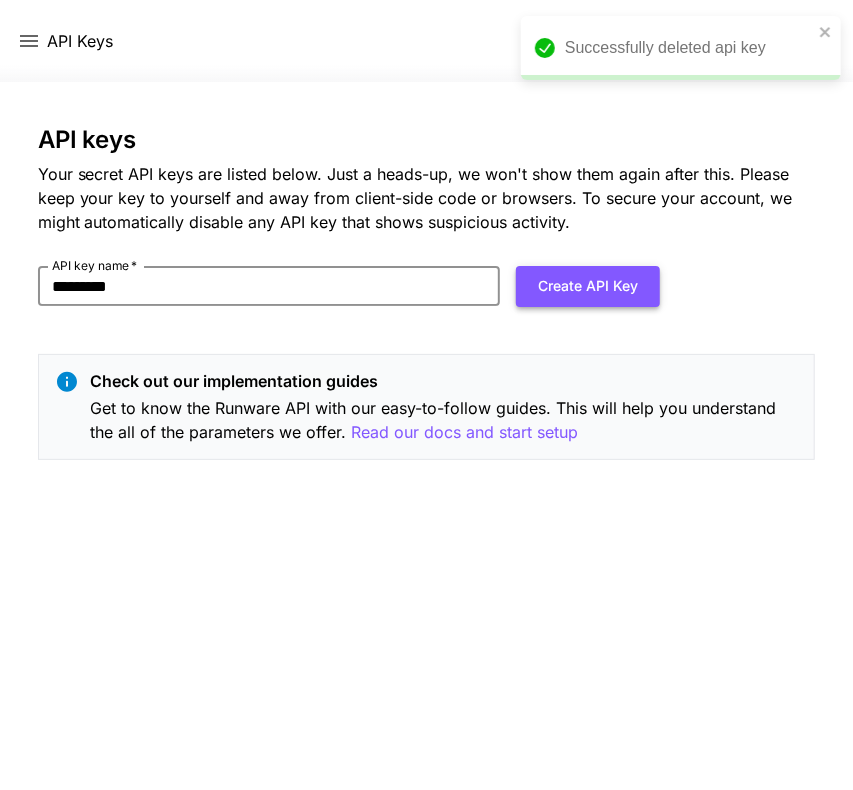 type on "*********" 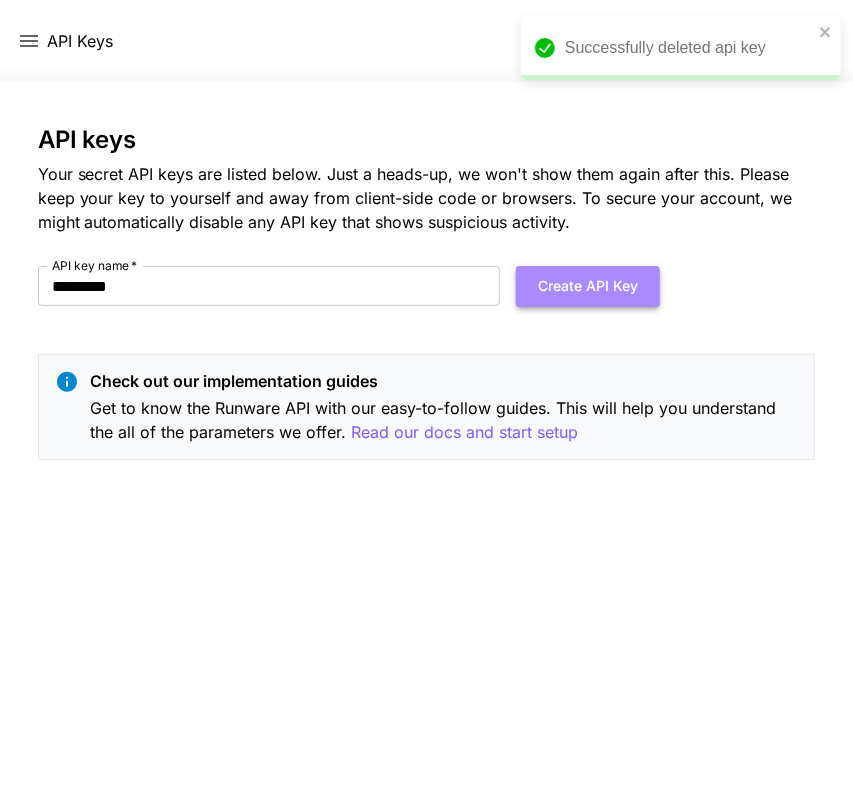 click on "Create API Key" at bounding box center (588, 286) 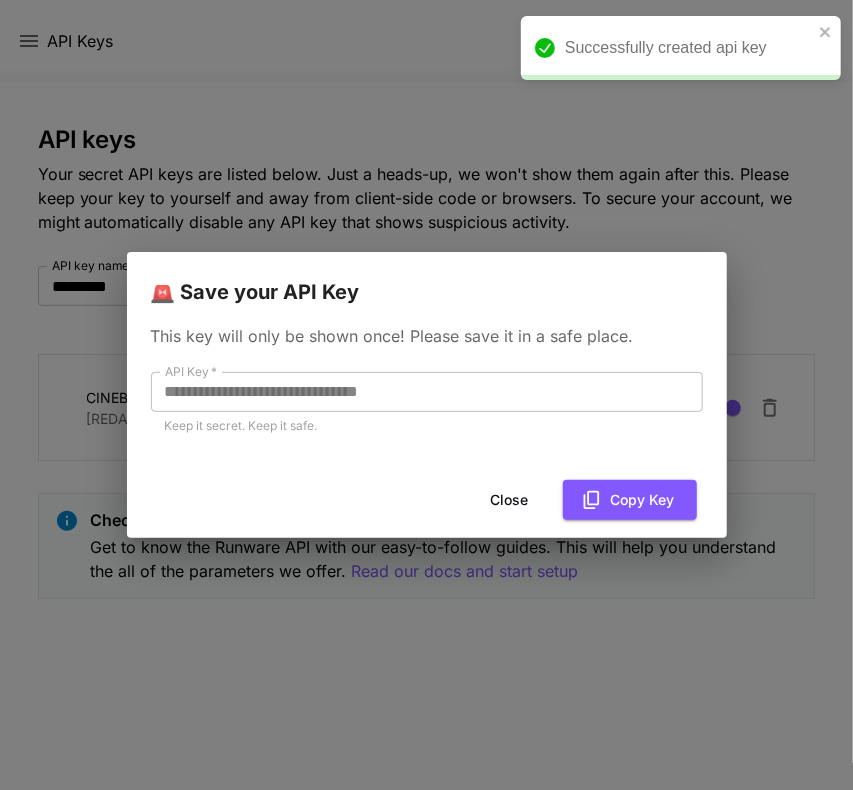 click on "**********" at bounding box center (427, 390) 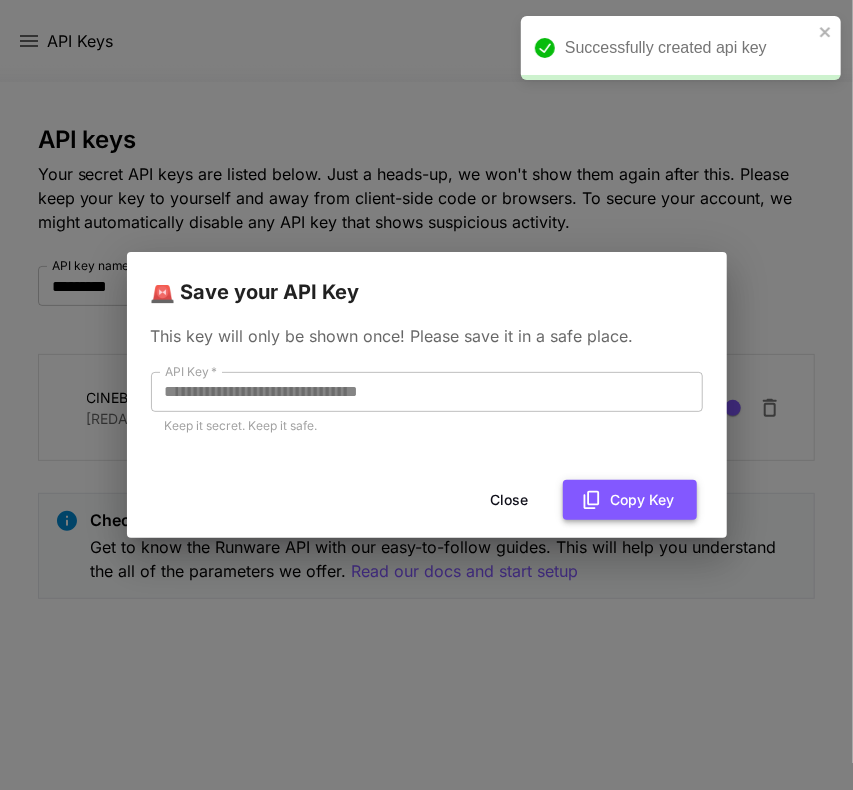 click on "Copy Key" at bounding box center (630, 500) 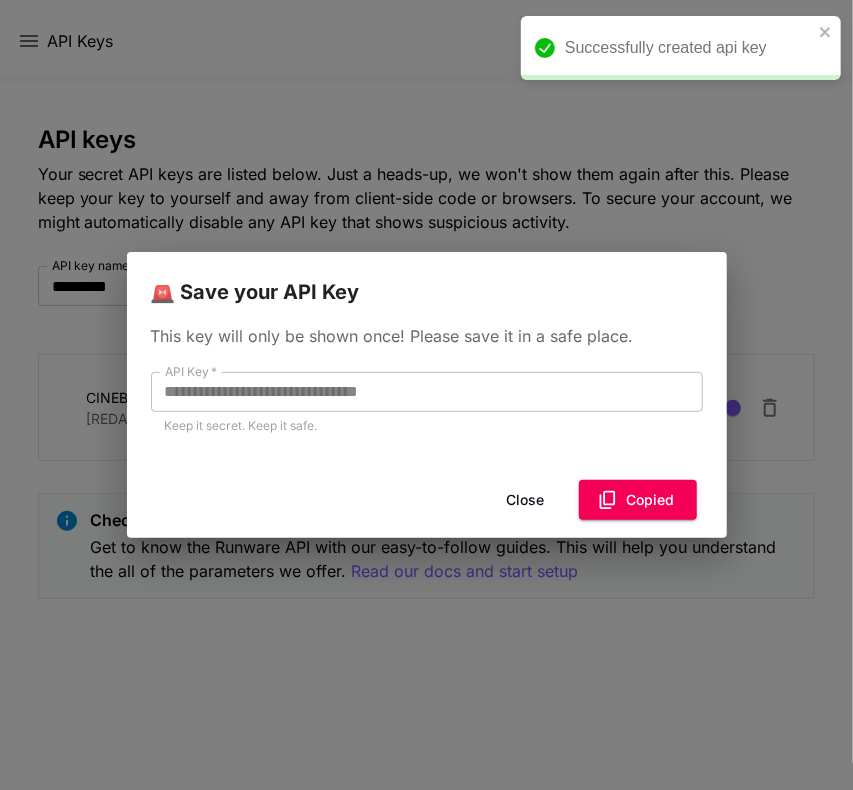 click on "Close" at bounding box center [526, 500] 